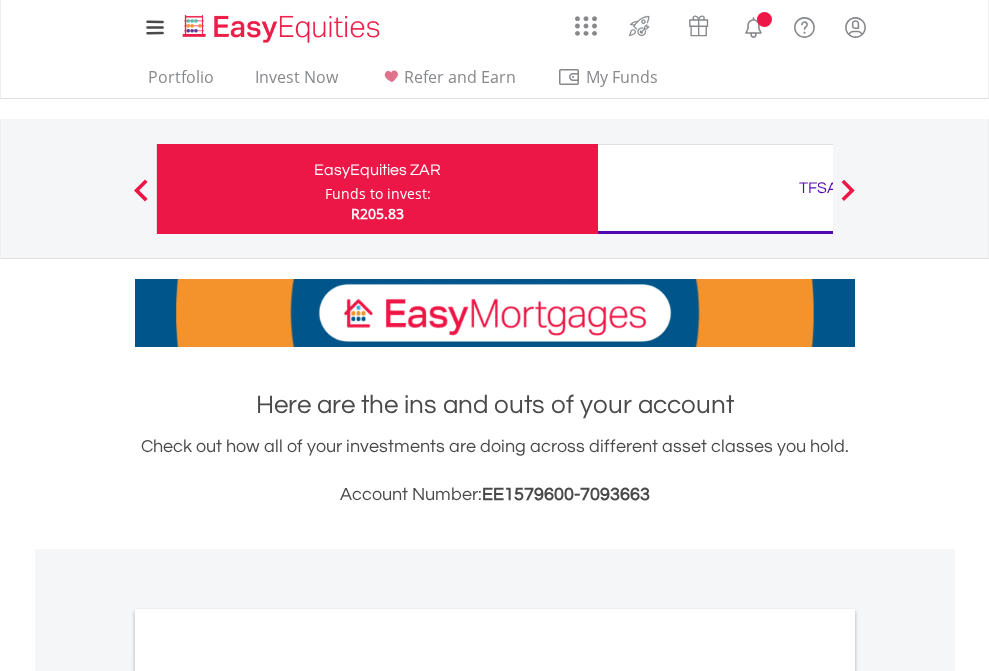 scroll, scrollTop: 0, scrollLeft: 0, axis: both 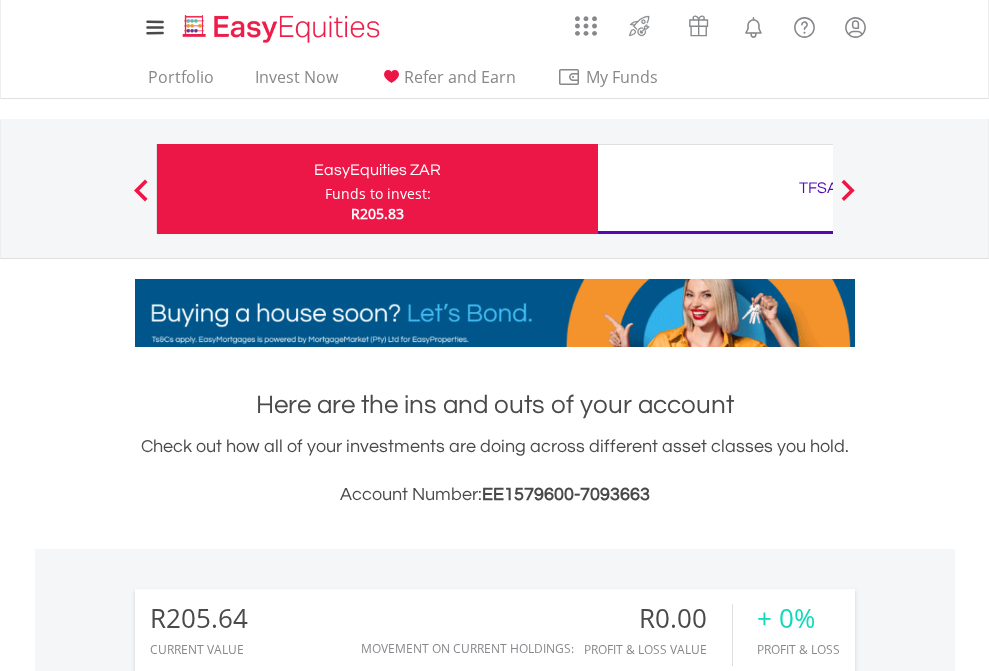 click on "Funds to invest:" at bounding box center (378, 194) 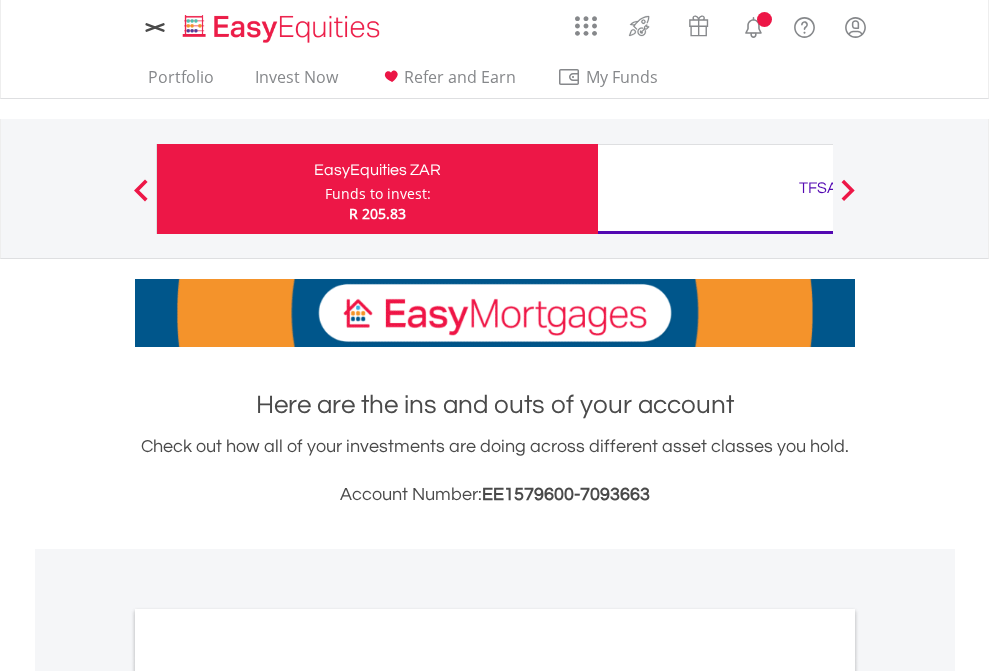 scroll, scrollTop: 0, scrollLeft: 0, axis: both 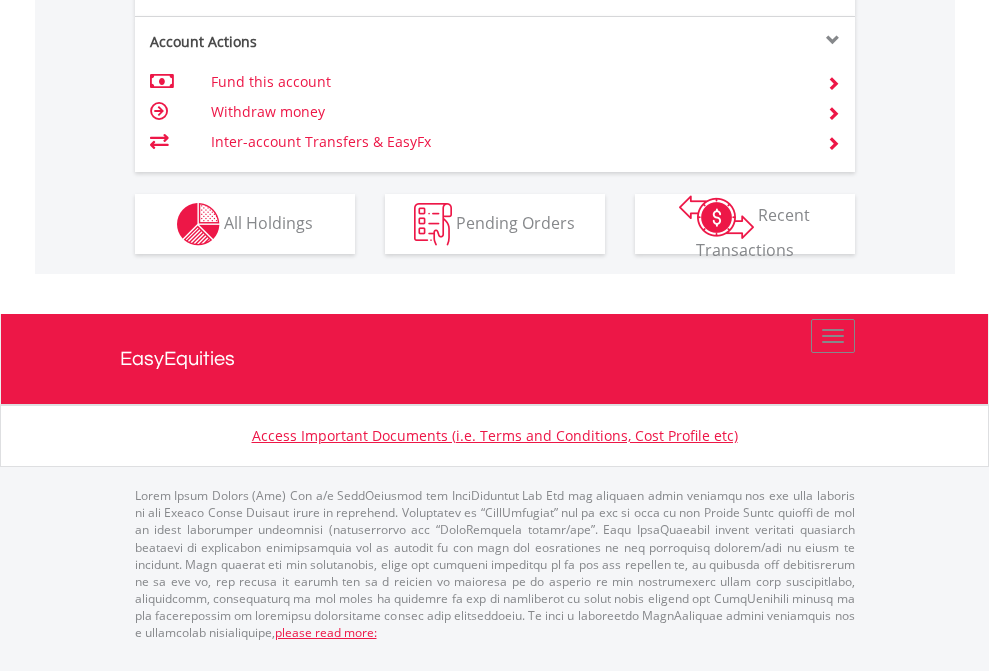 click on "Investment types" at bounding box center [706, -337] 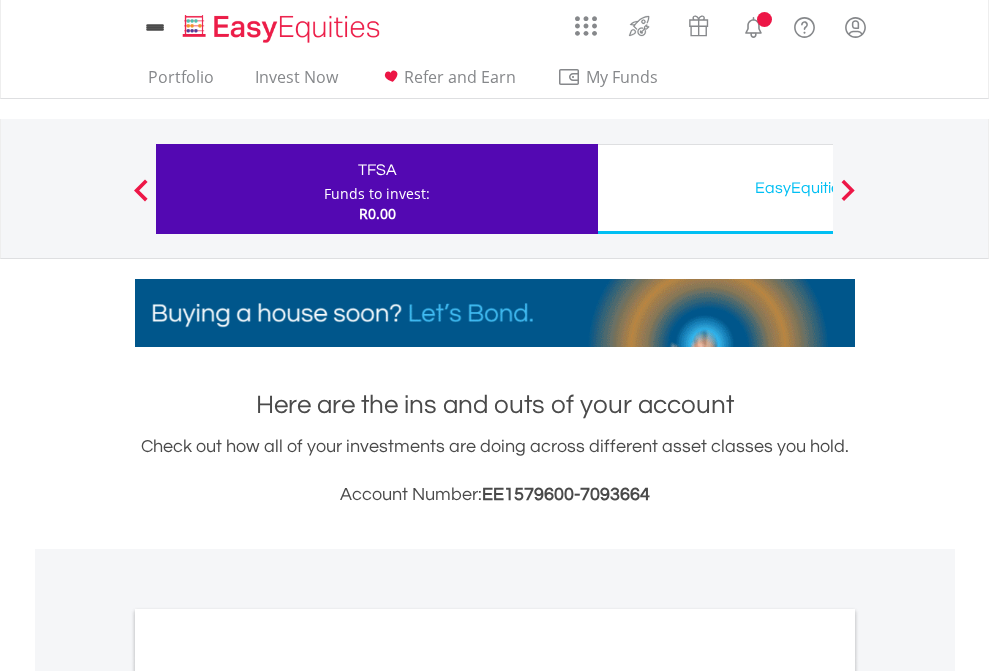 scroll, scrollTop: 0, scrollLeft: 0, axis: both 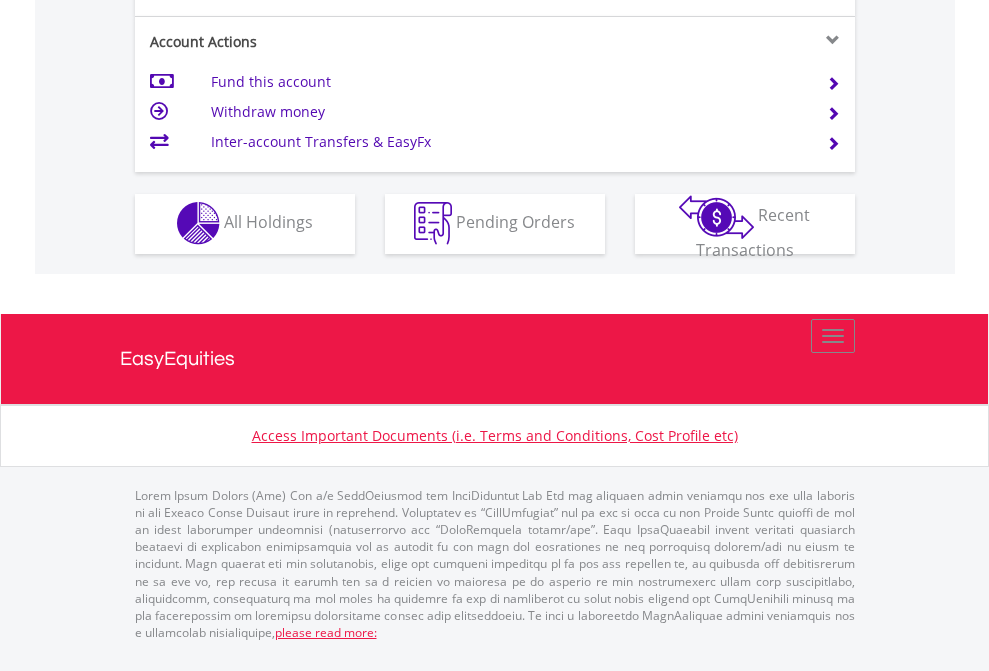 click on "Investment types" at bounding box center (706, -353) 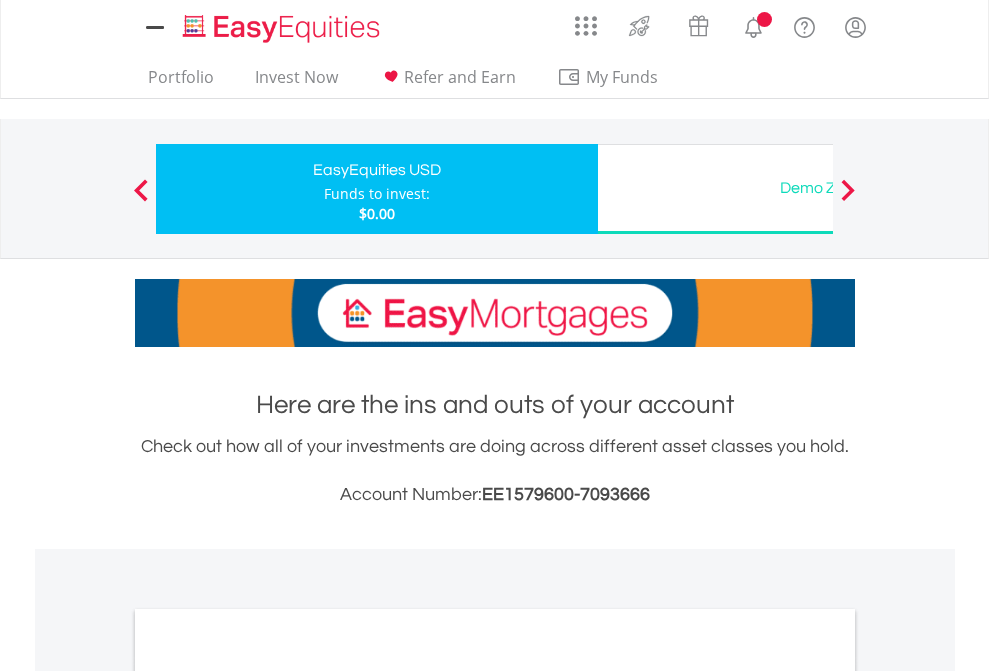 scroll, scrollTop: 0, scrollLeft: 0, axis: both 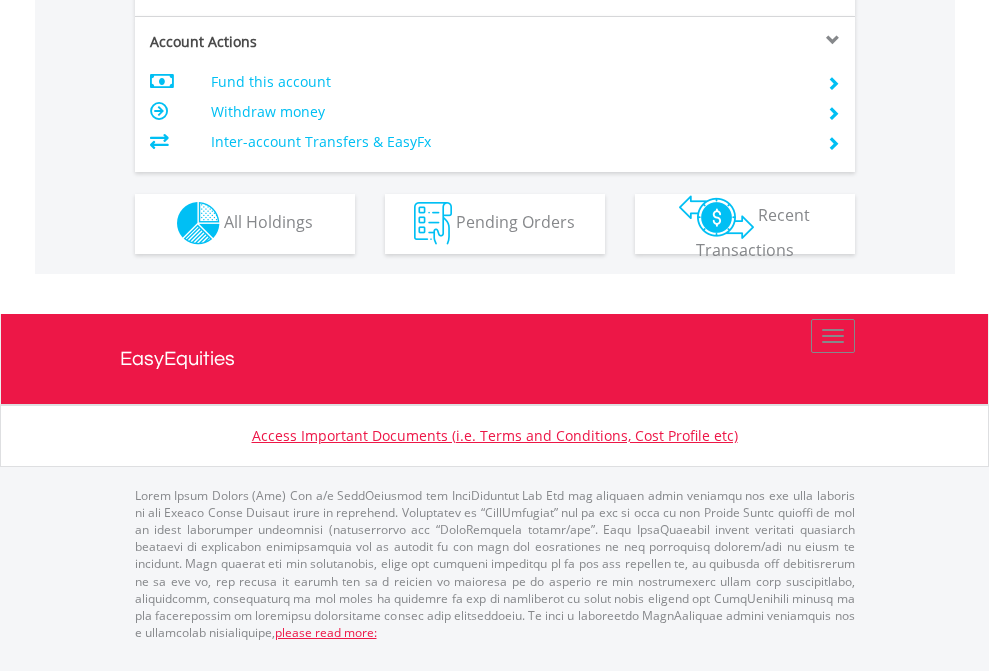 click on "Investment types" at bounding box center (706, -353) 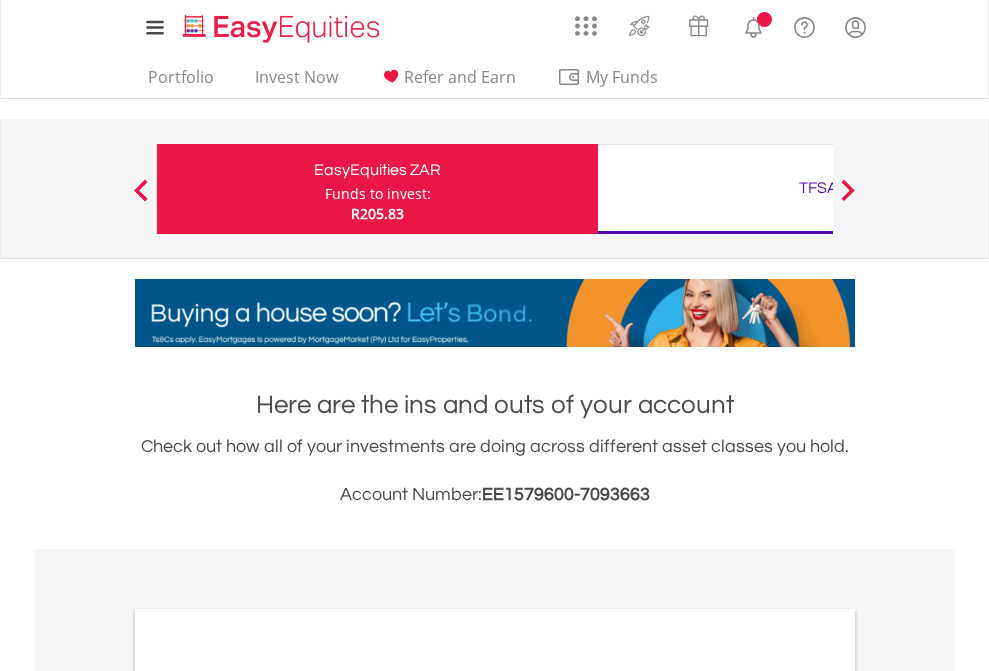 scroll, scrollTop: 0, scrollLeft: 0, axis: both 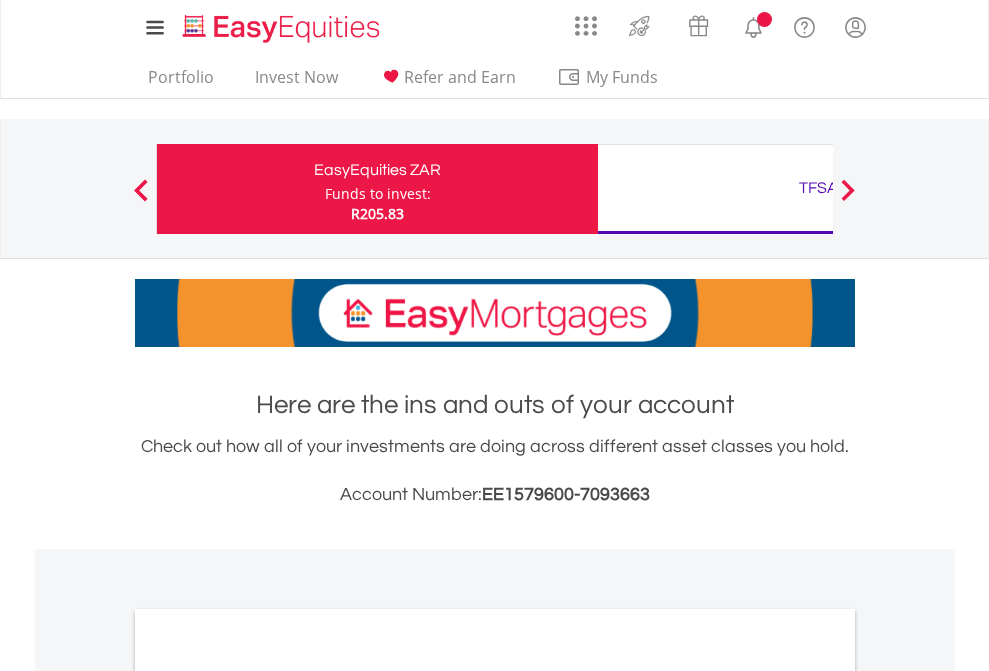 click on "All Holdings" at bounding box center [268, 1096] 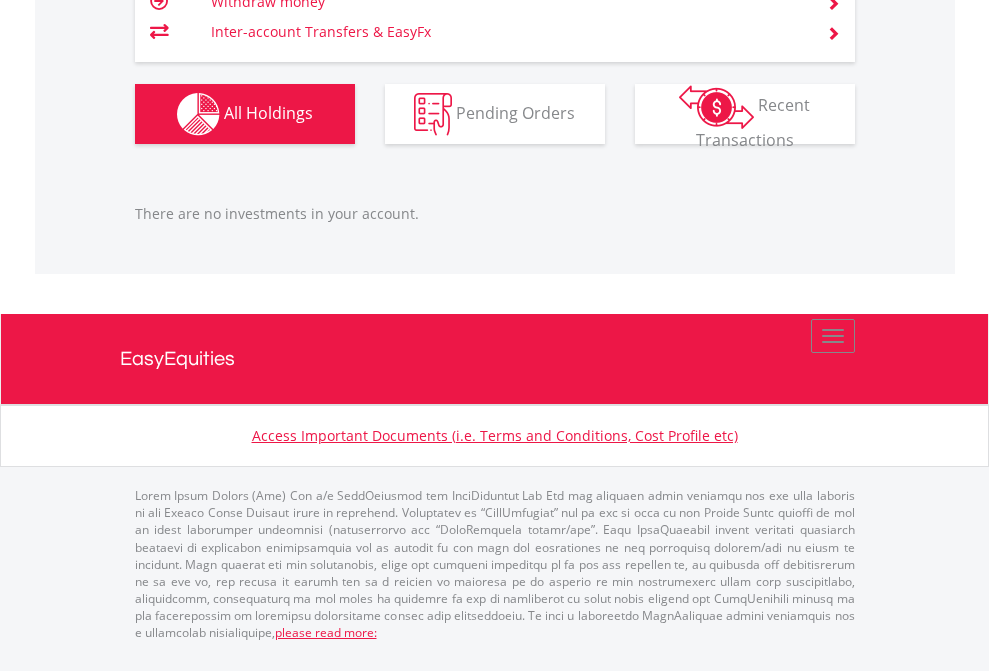 scroll, scrollTop: 1987, scrollLeft: 0, axis: vertical 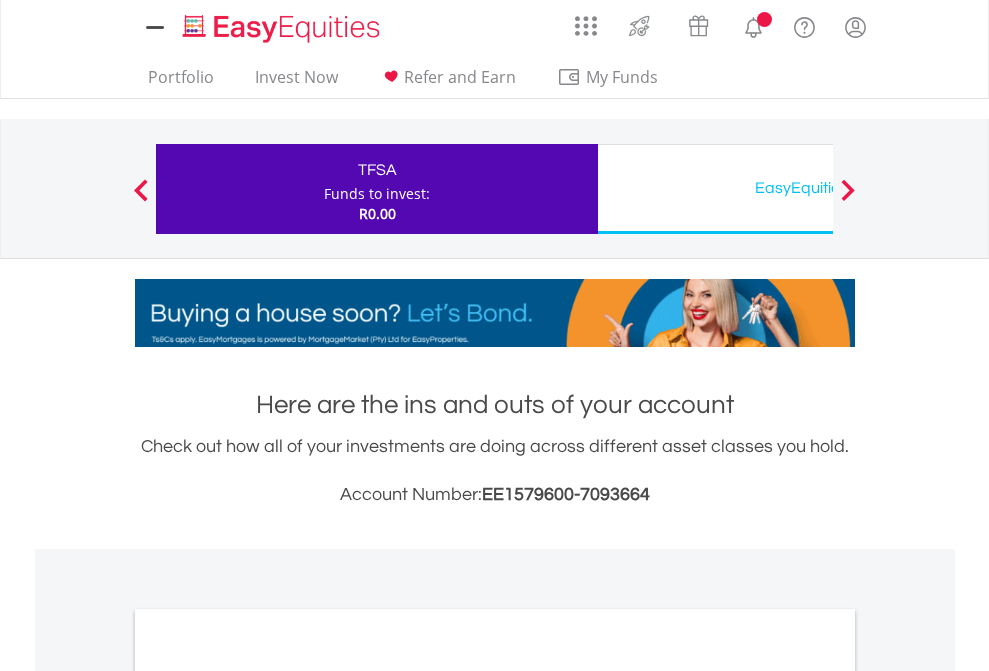 click on "All Holdings" at bounding box center [268, 1096] 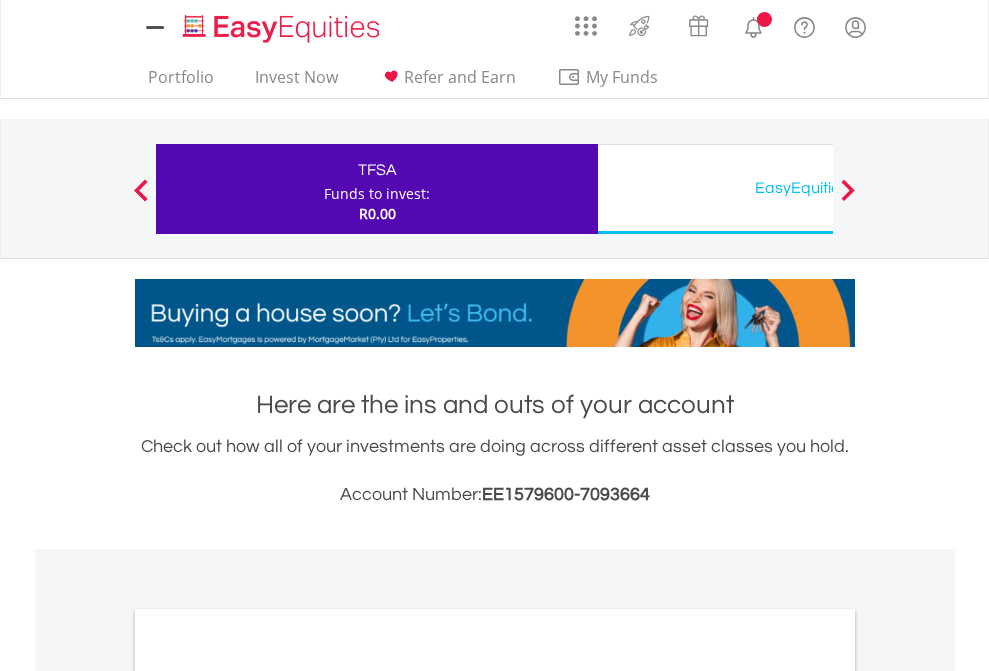 scroll, scrollTop: 1202, scrollLeft: 0, axis: vertical 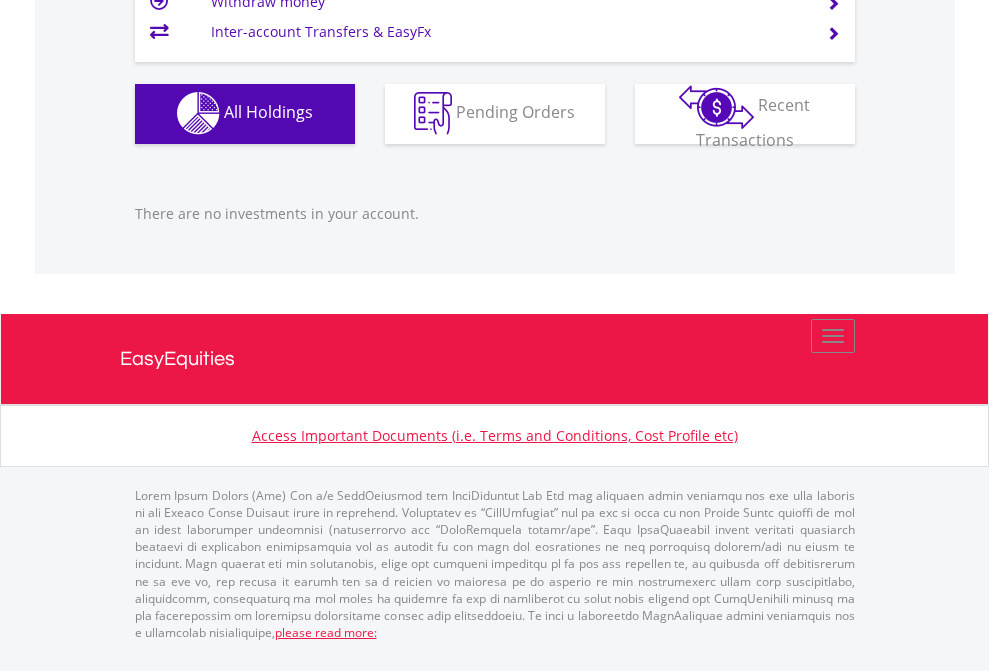 click on "EasyEquities USD" at bounding box center [818, -1142] 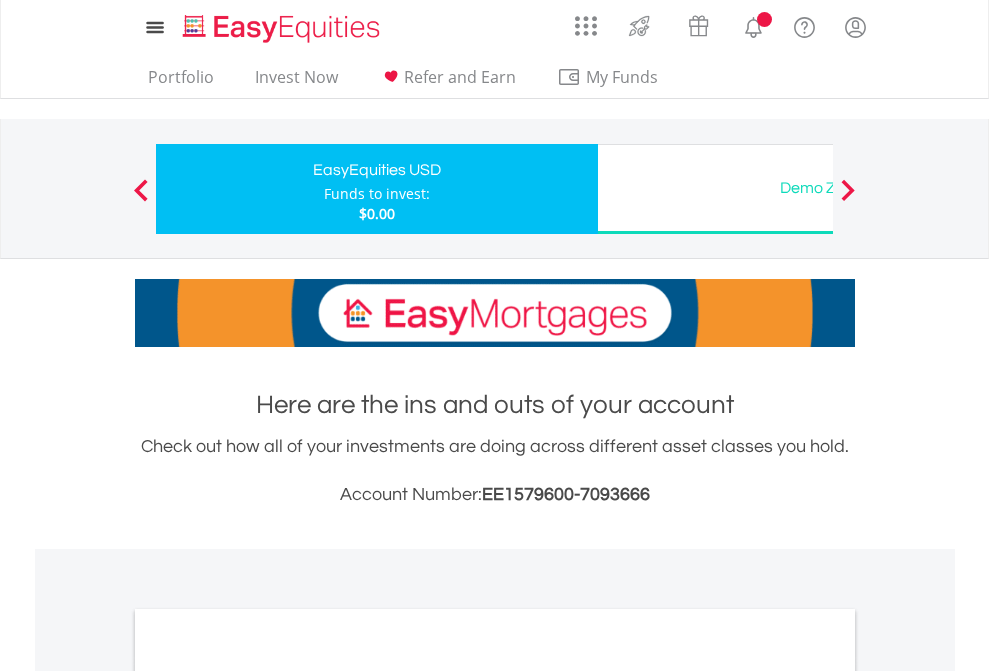 scroll, scrollTop: 0, scrollLeft: 0, axis: both 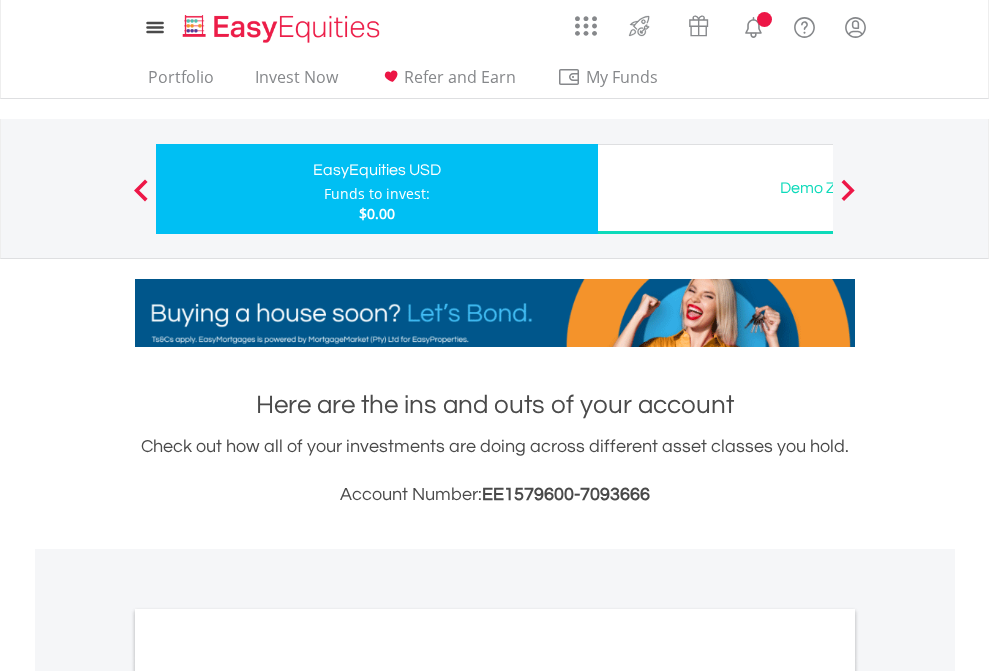 click on "All Holdings" at bounding box center [268, 1096] 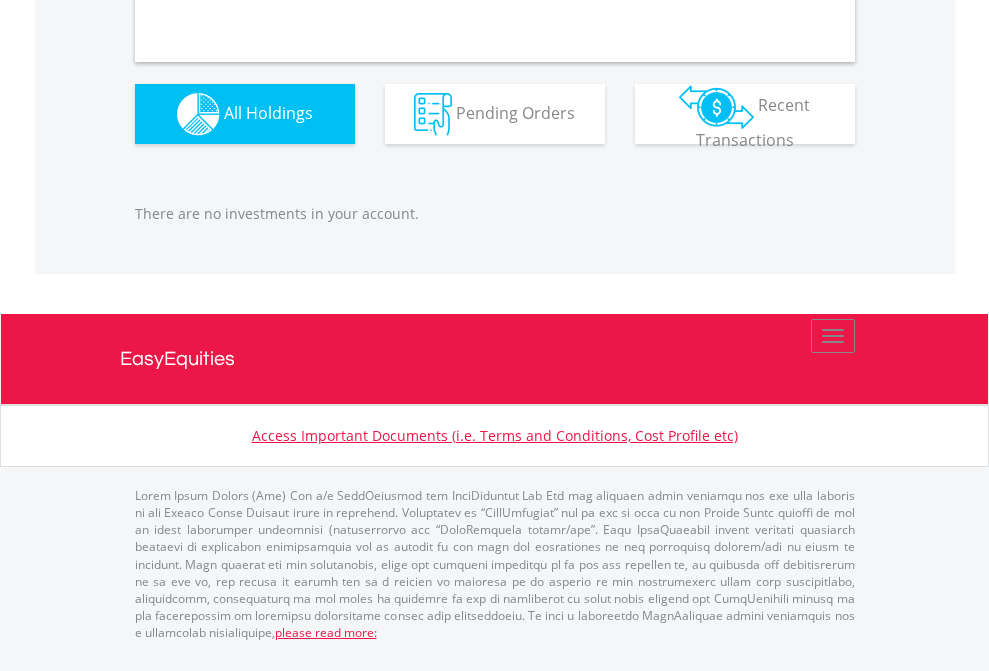 scroll, scrollTop: 1980, scrollLeft: 0, axis: vertical 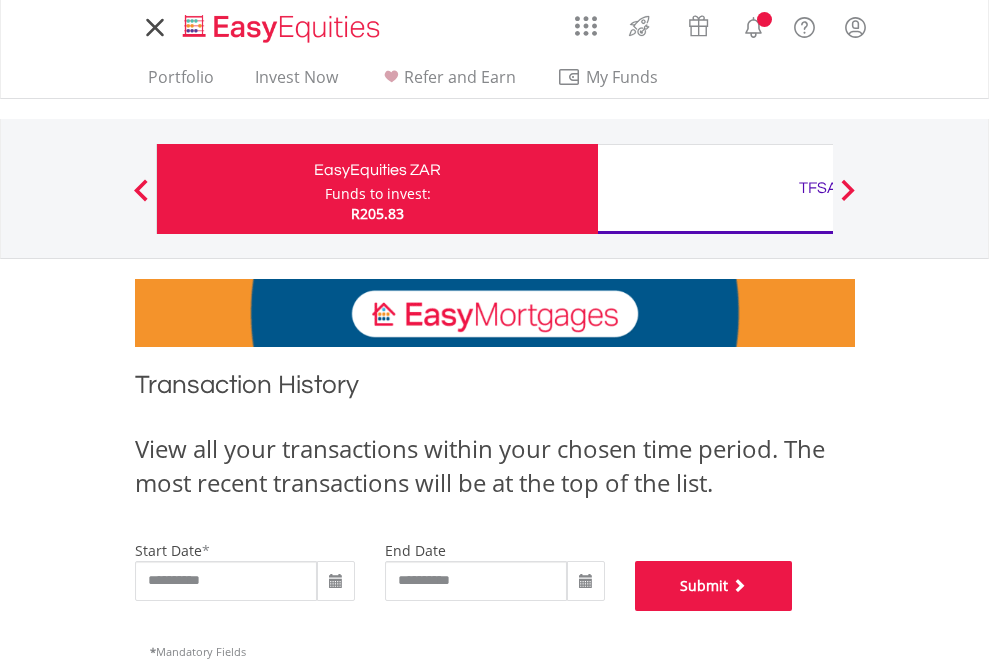 click on "Submit" at bounding box center (714, 586) 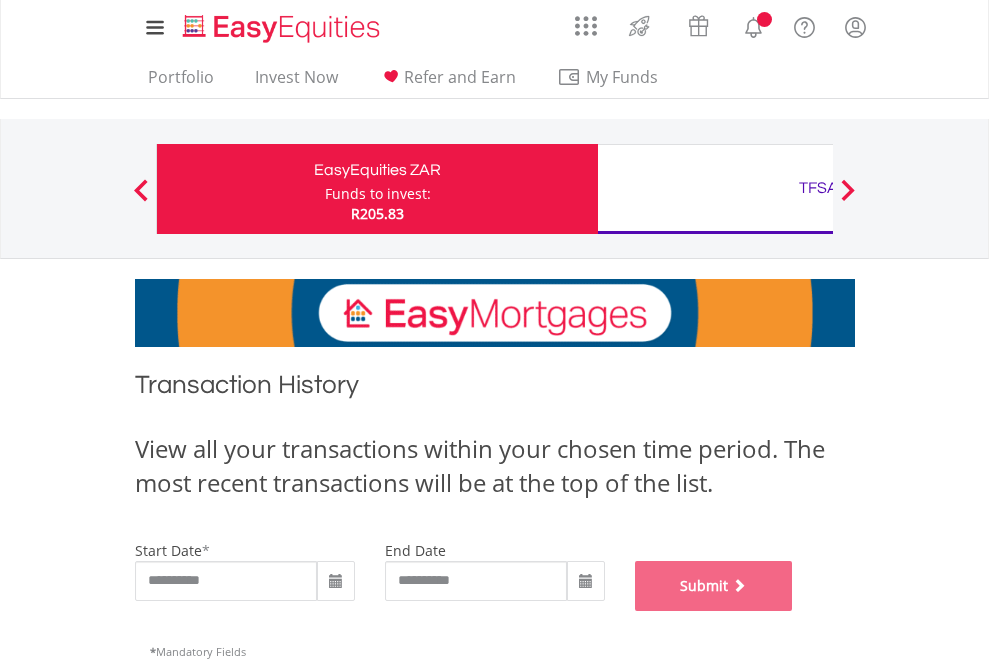 scroll, scrollTop: 811, scrollLeft: 0, axis: vertical 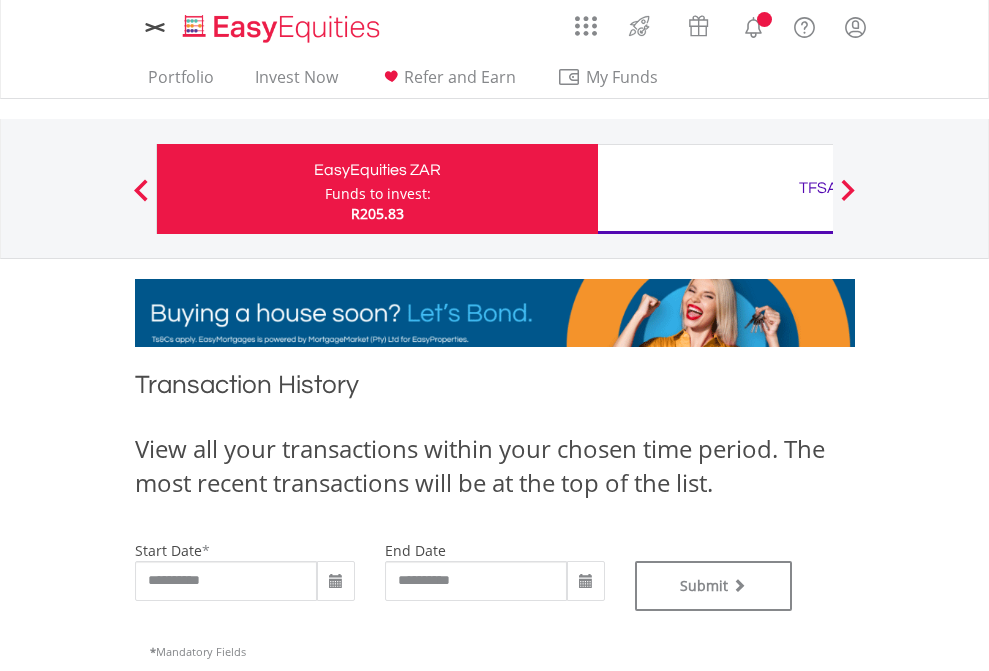 click on "TFSA" at bounding box center [818, 188] 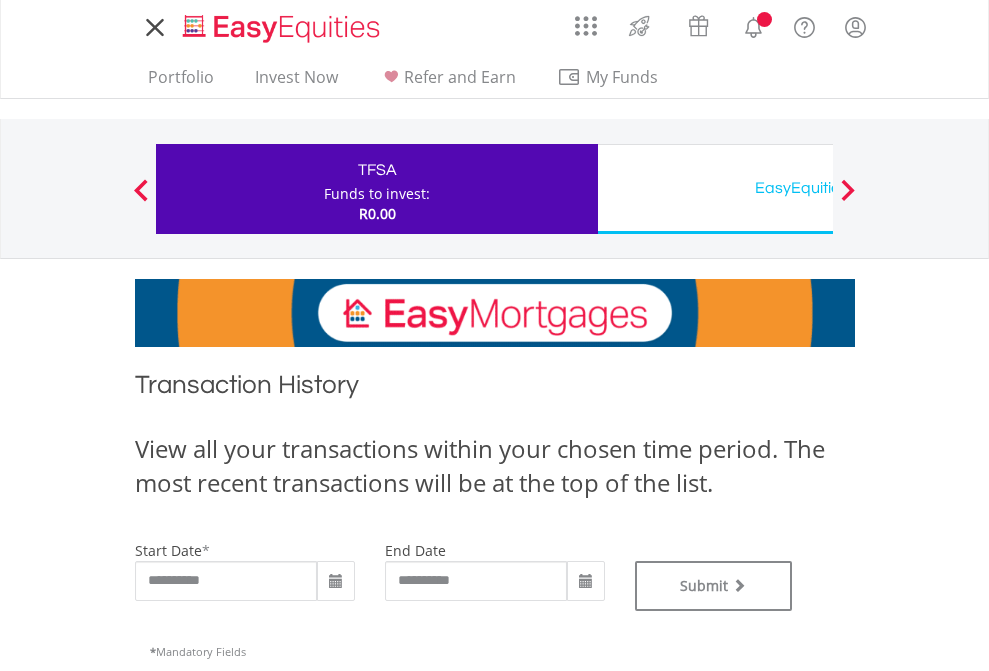 scroll, scrollTop: 0, scrollLeft: 0, axis: both 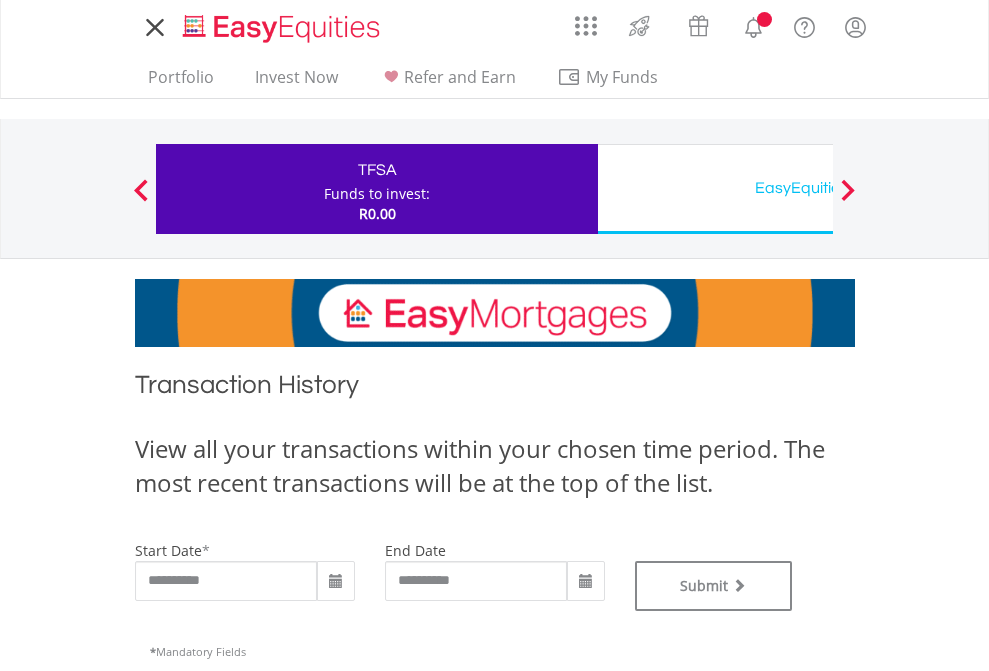 type on "**********" 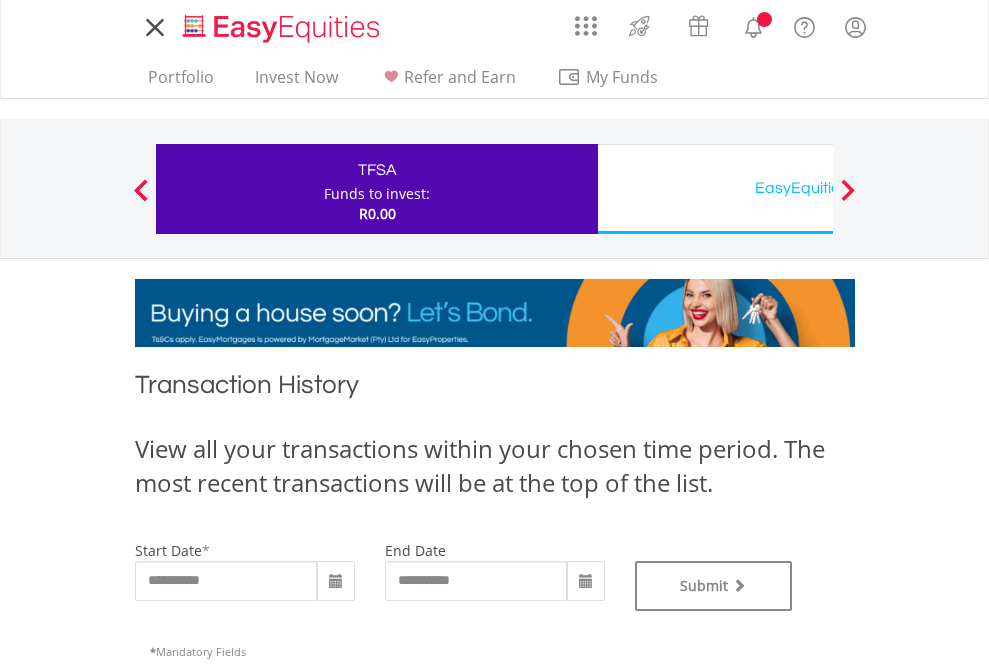 type on "**********" 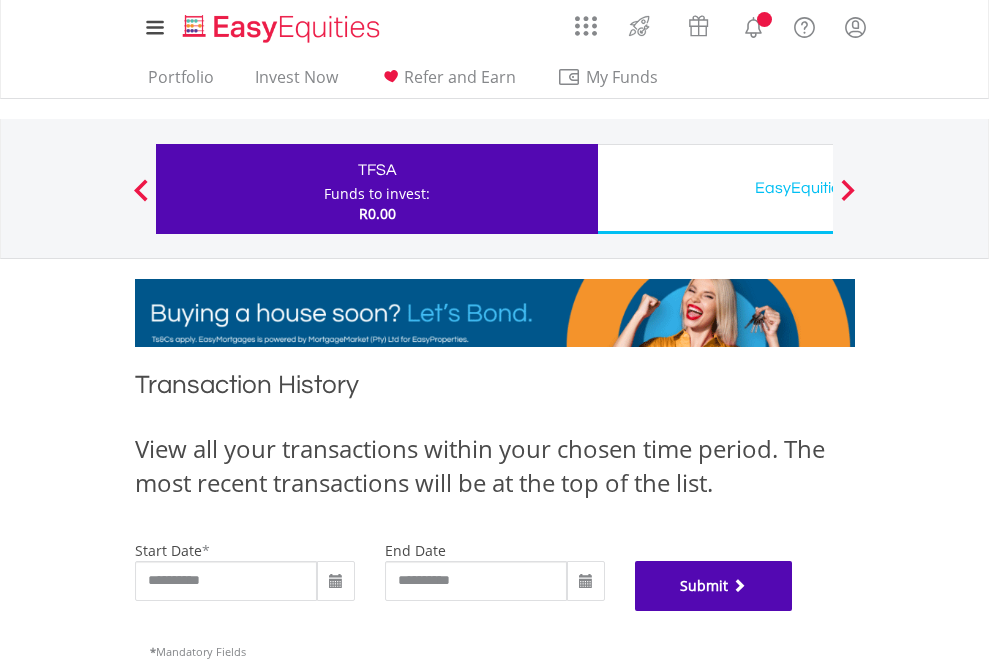 click on "Submit" at bounding box center (714, 586) 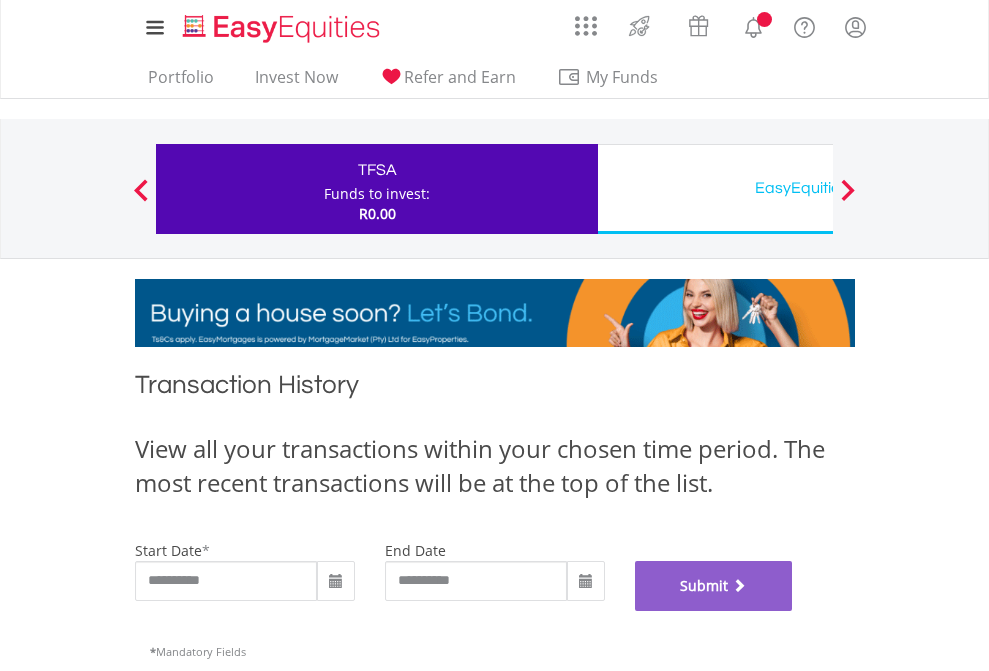 scroll, scrollTop: 811, scrollLeft: 0, axis: vertical 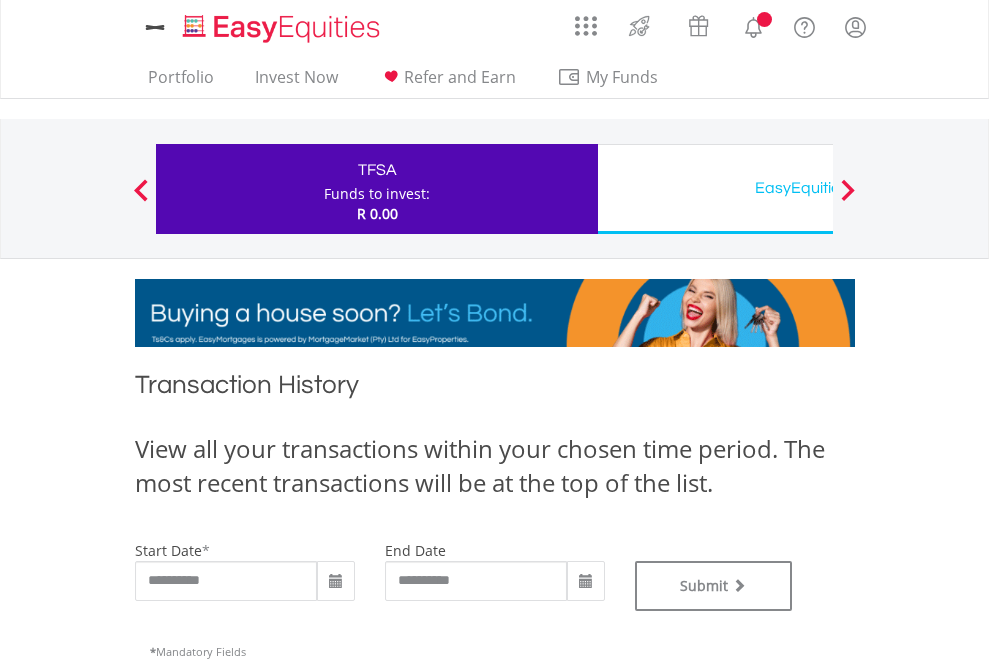 click on "EasyEquities USD" at bounding box center [818, 188] 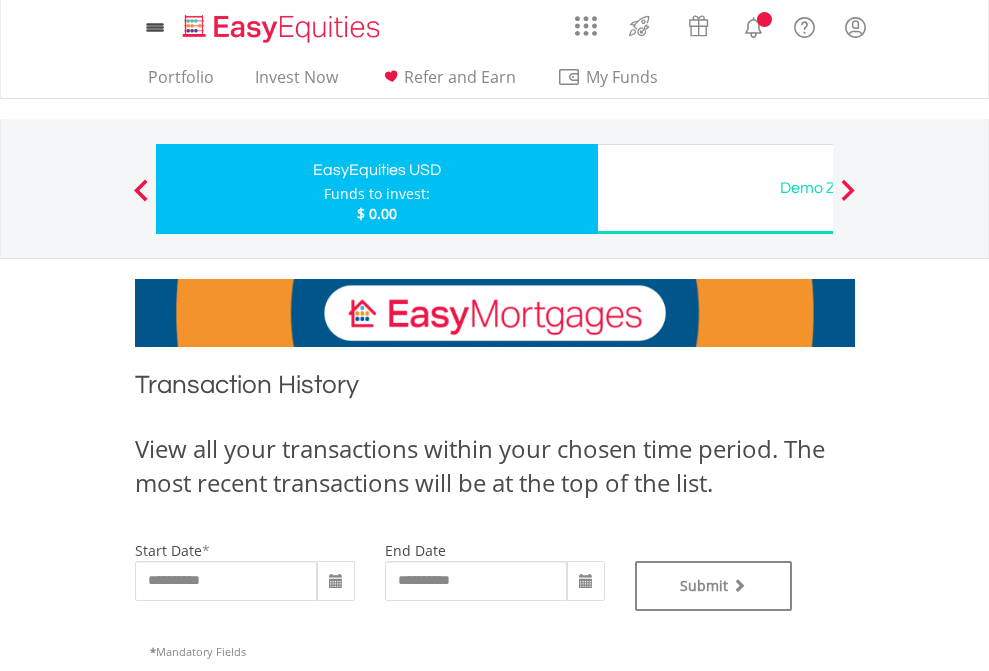 scroll, scrollTop: 0, scrollLeft: 0, axis: both 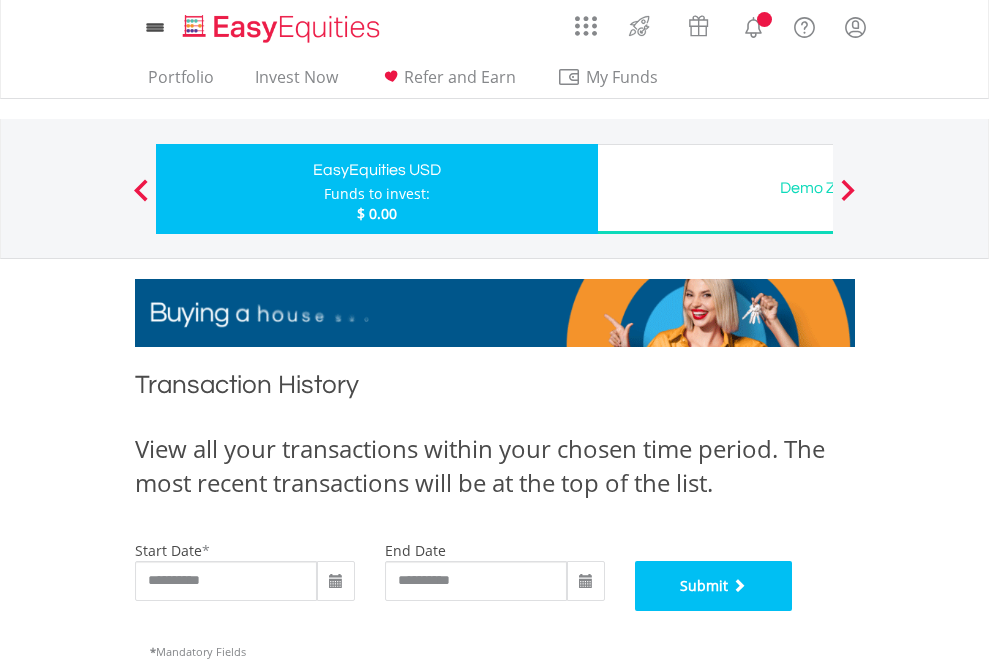 click on "Submit" at bounding box center (714, 586) 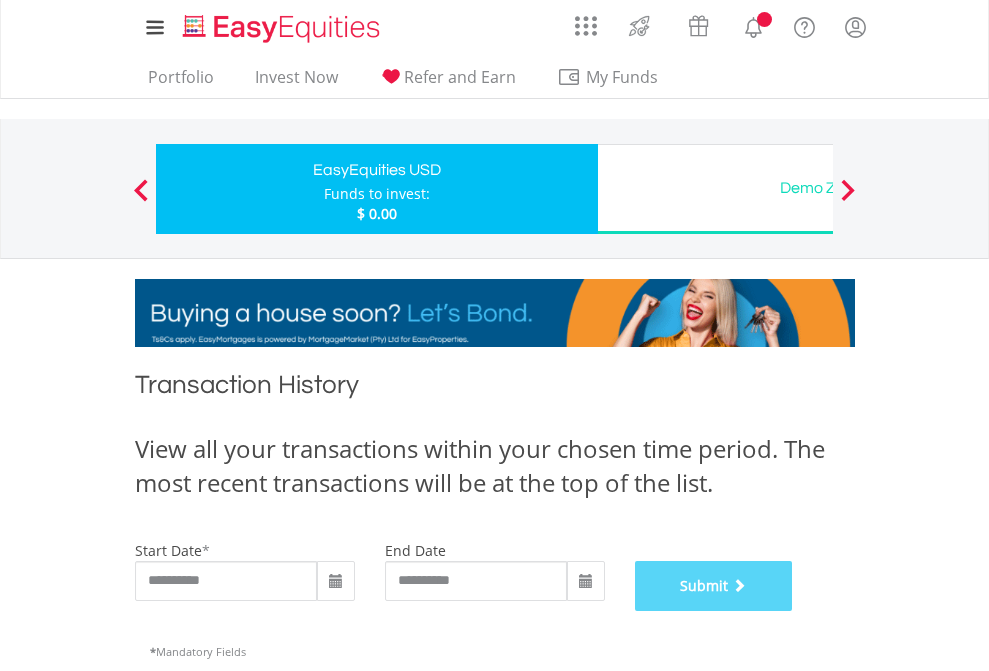 scroll, scrollTop: 811, scrollLeft: 0, axis: vertical 